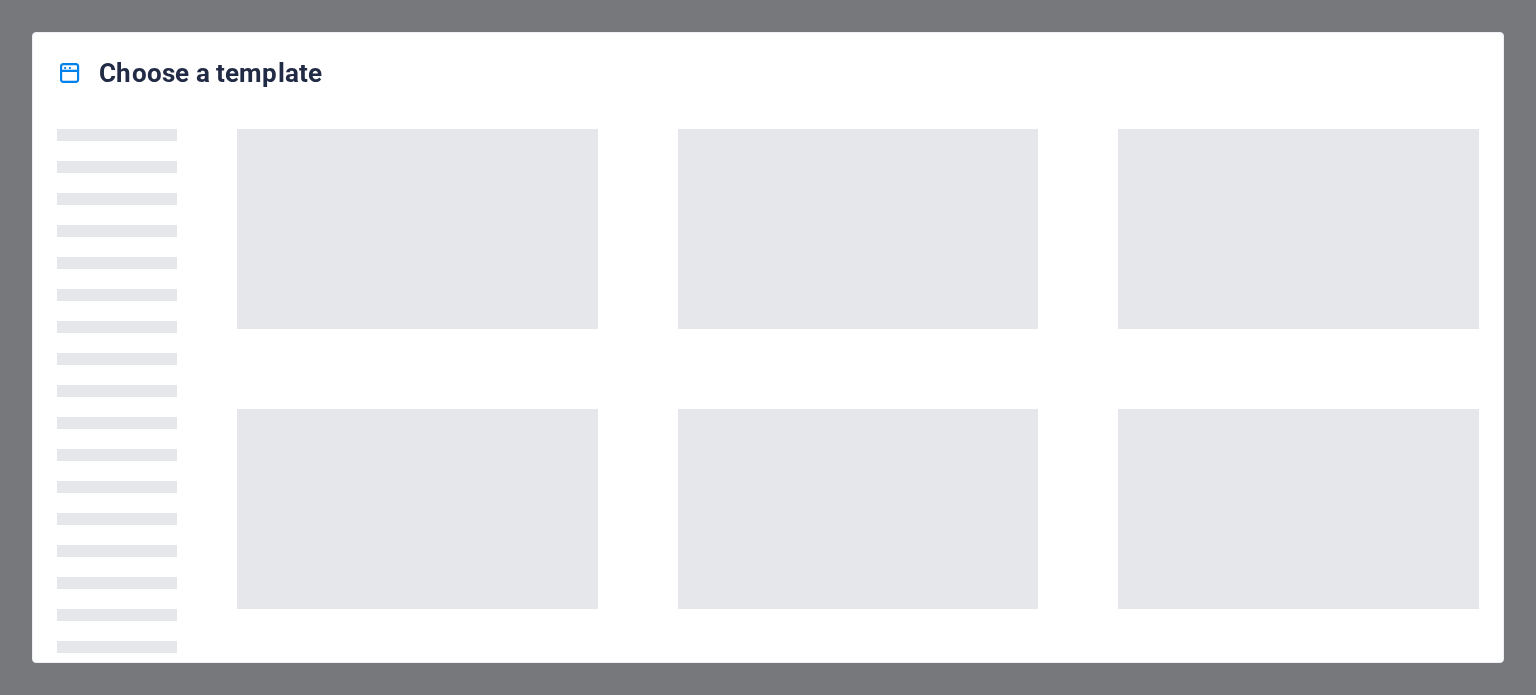 scroll, scrollTop: 0, scrollLeft: 0, axis: both 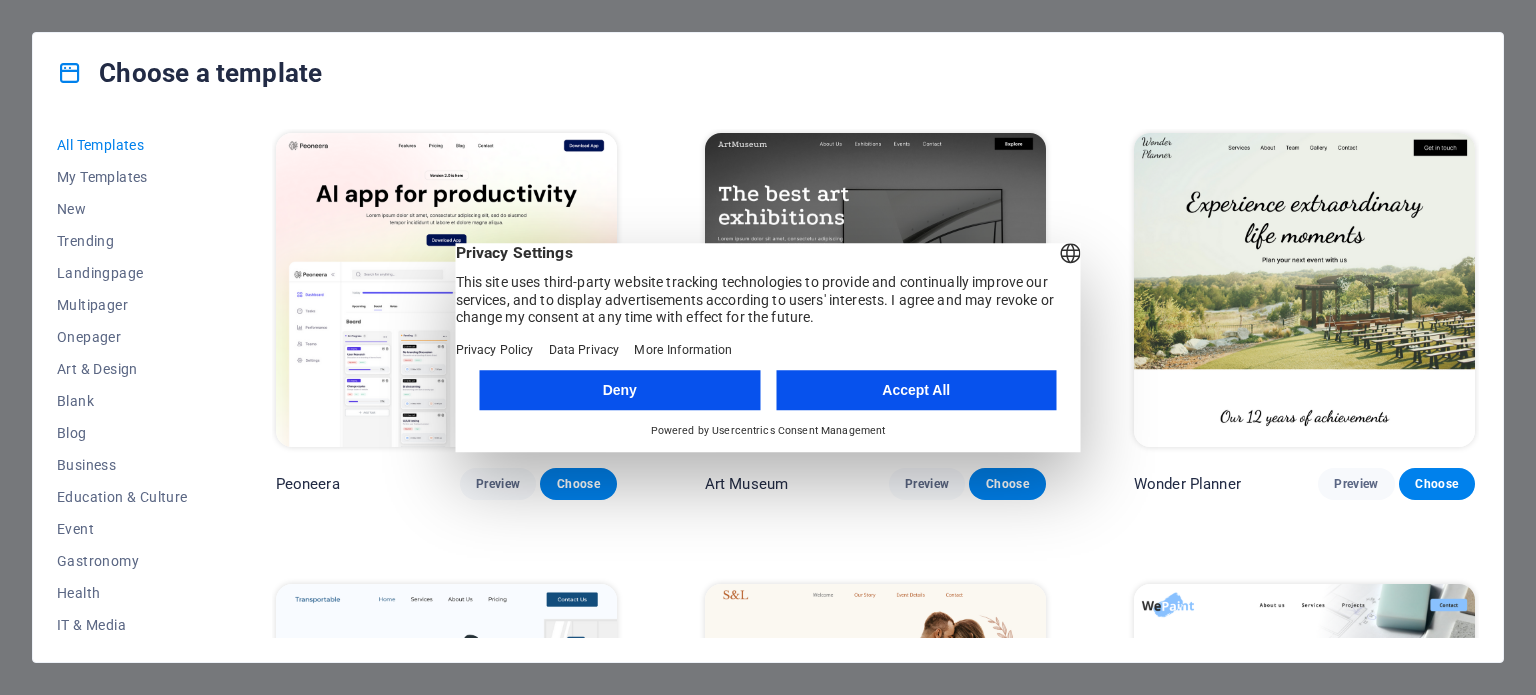 click on "Accept All" at bounding box center [916, 390] 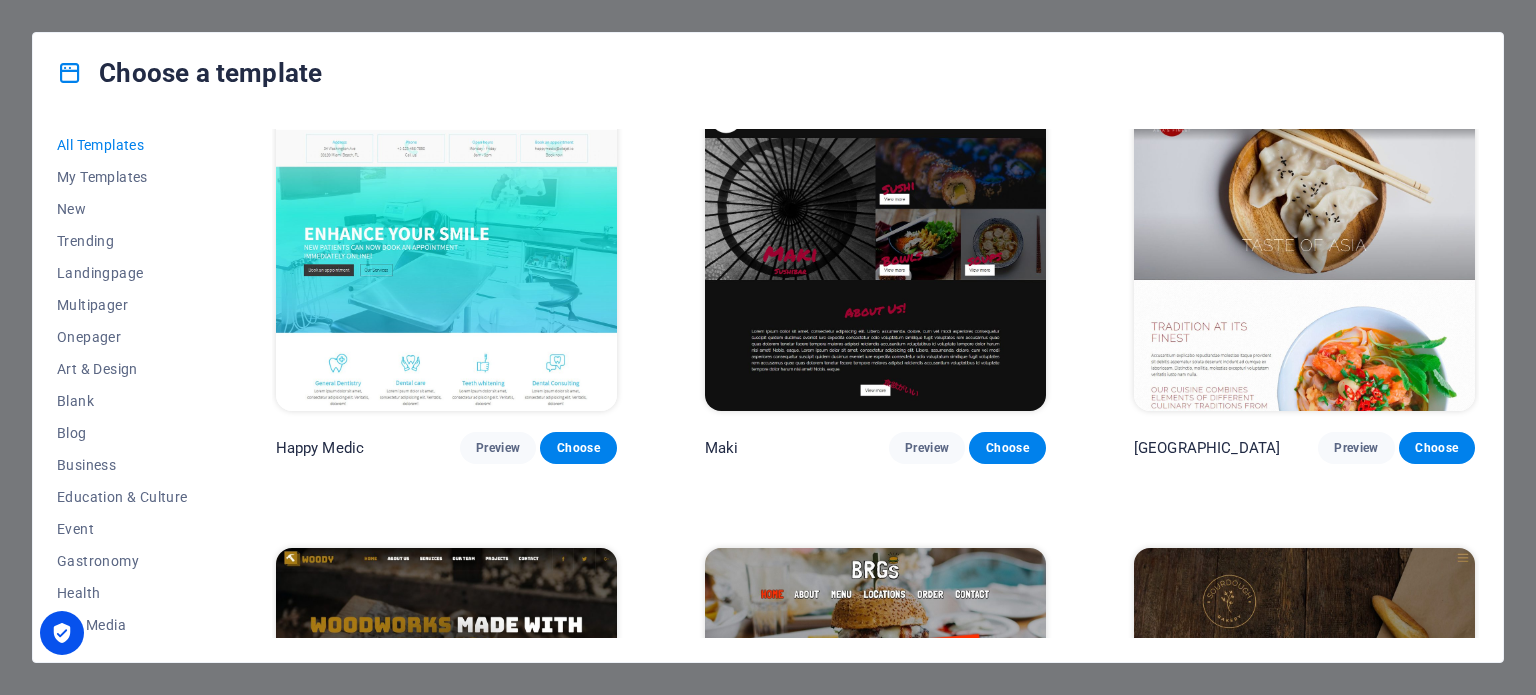 scroll, scrollTop: 9500, scrollLeft: 0, axis: vertical 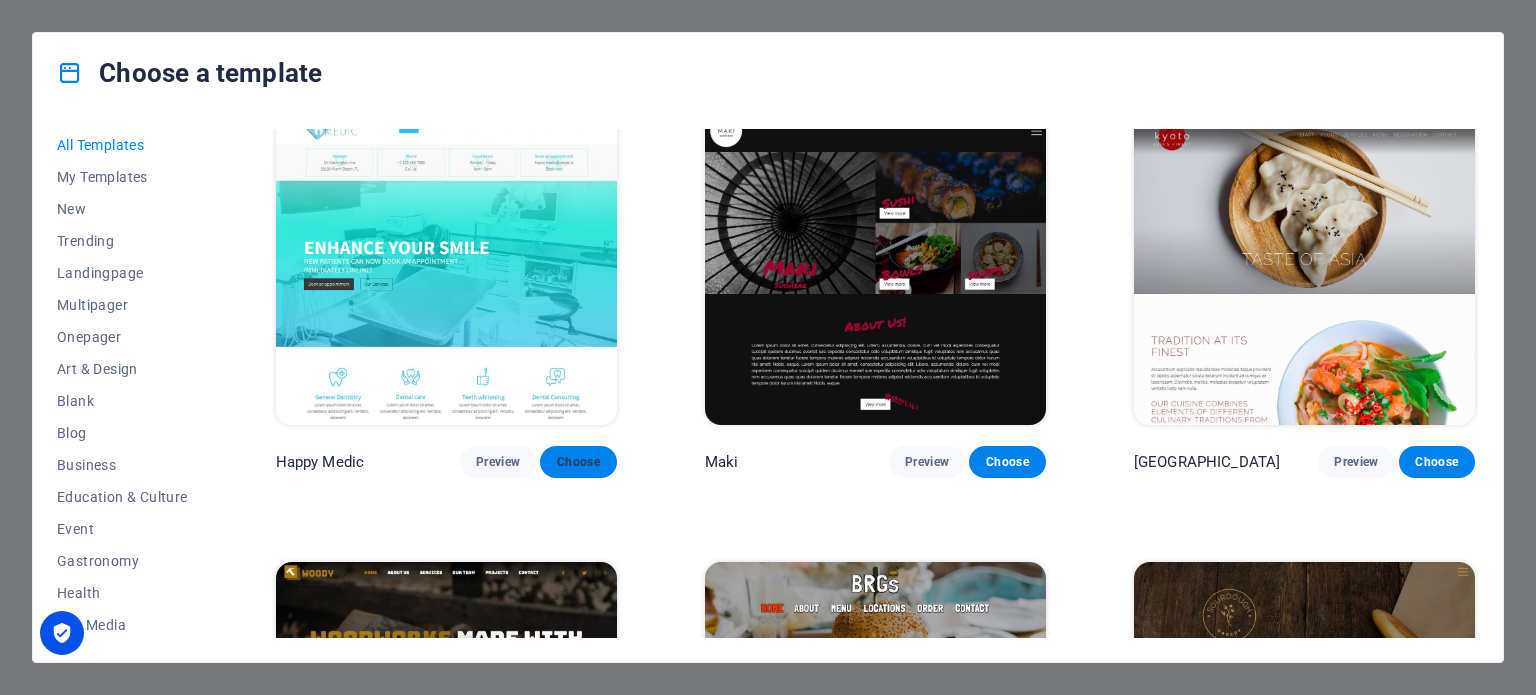 click on "Choose" at bounding box center (578, 462) 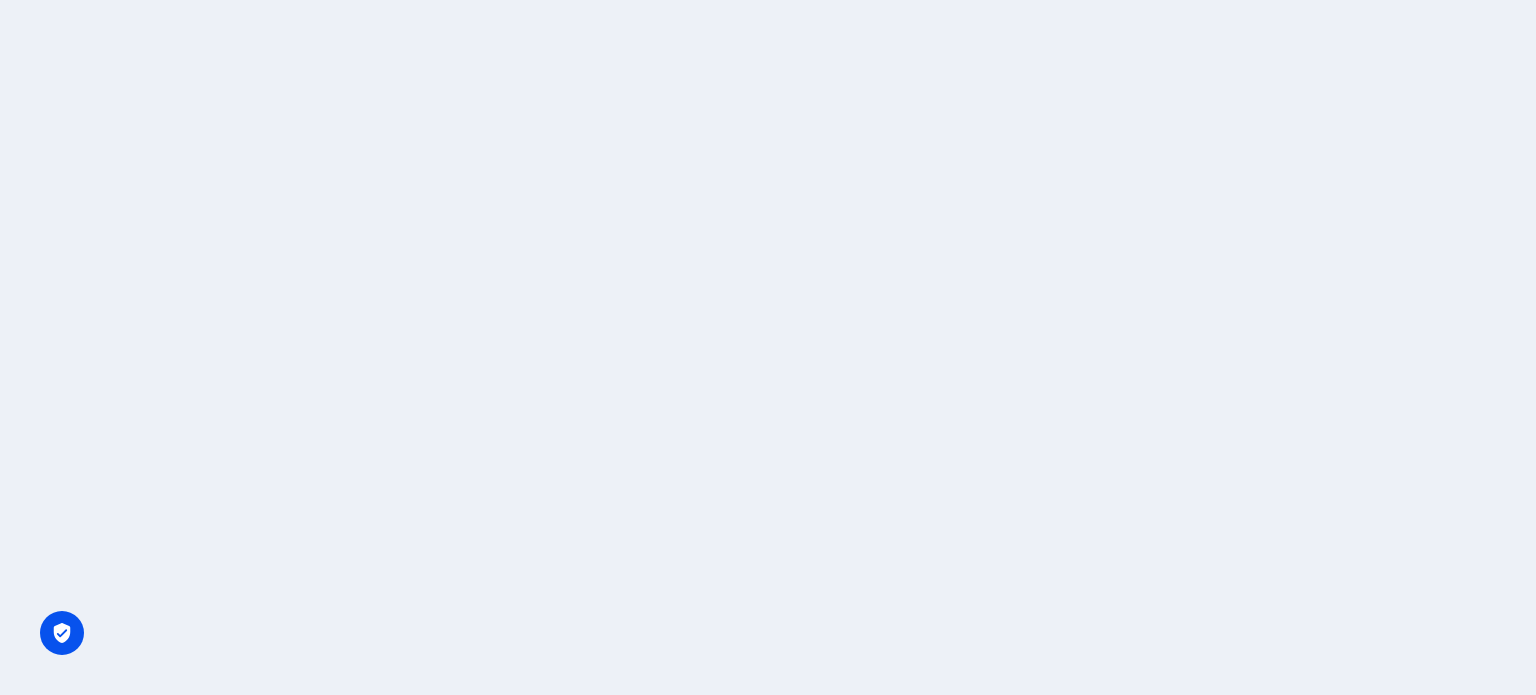 scroll, scrollTop: 0, scrollLeft: 0, axis: both 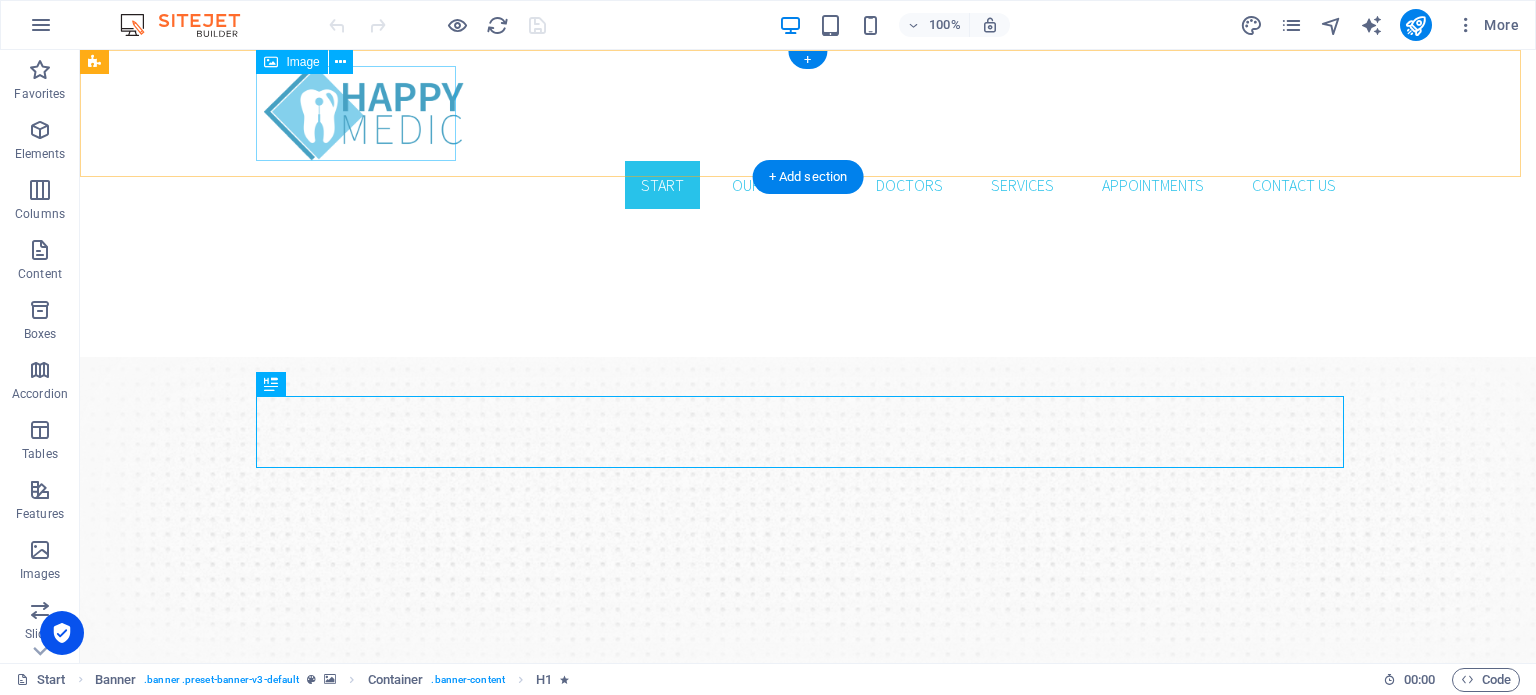 click at bounding box center (808, 113) 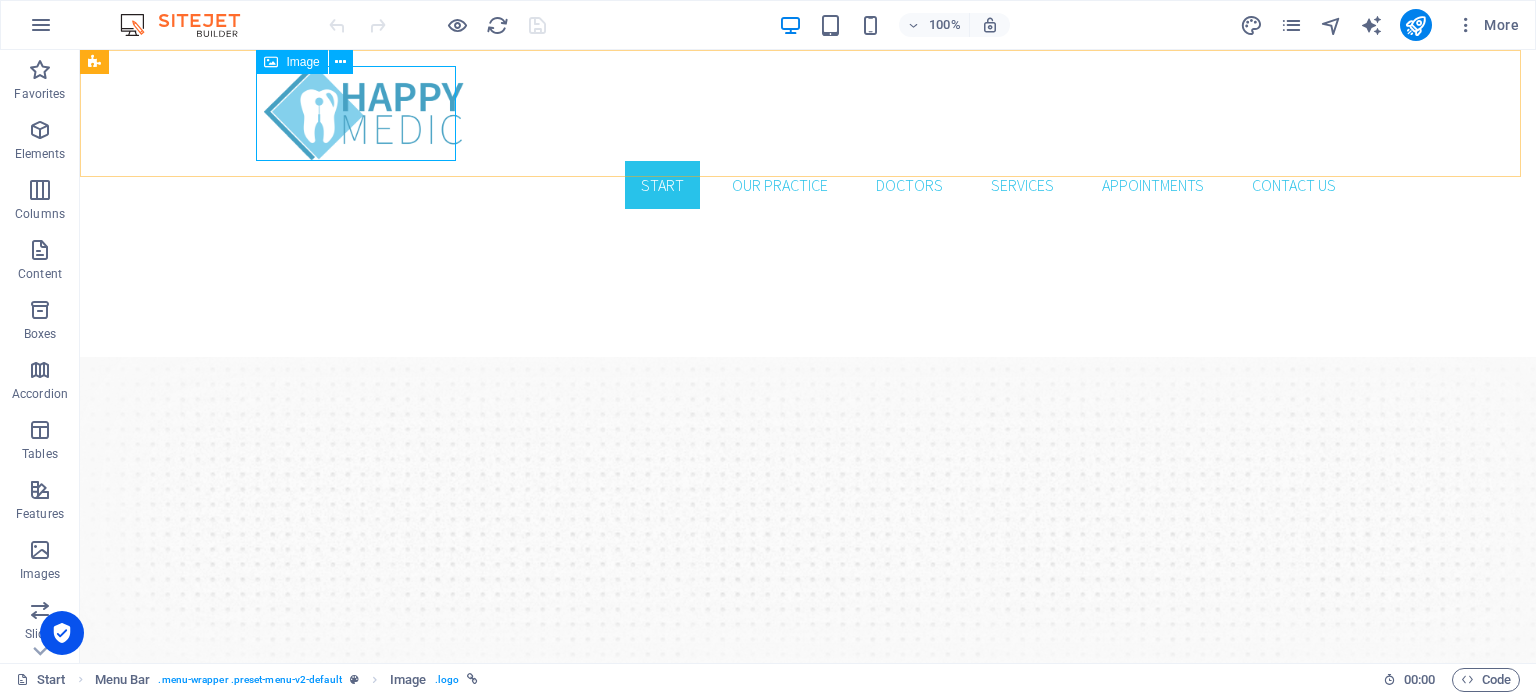 click on "Image" at bounding box center (302, 62) 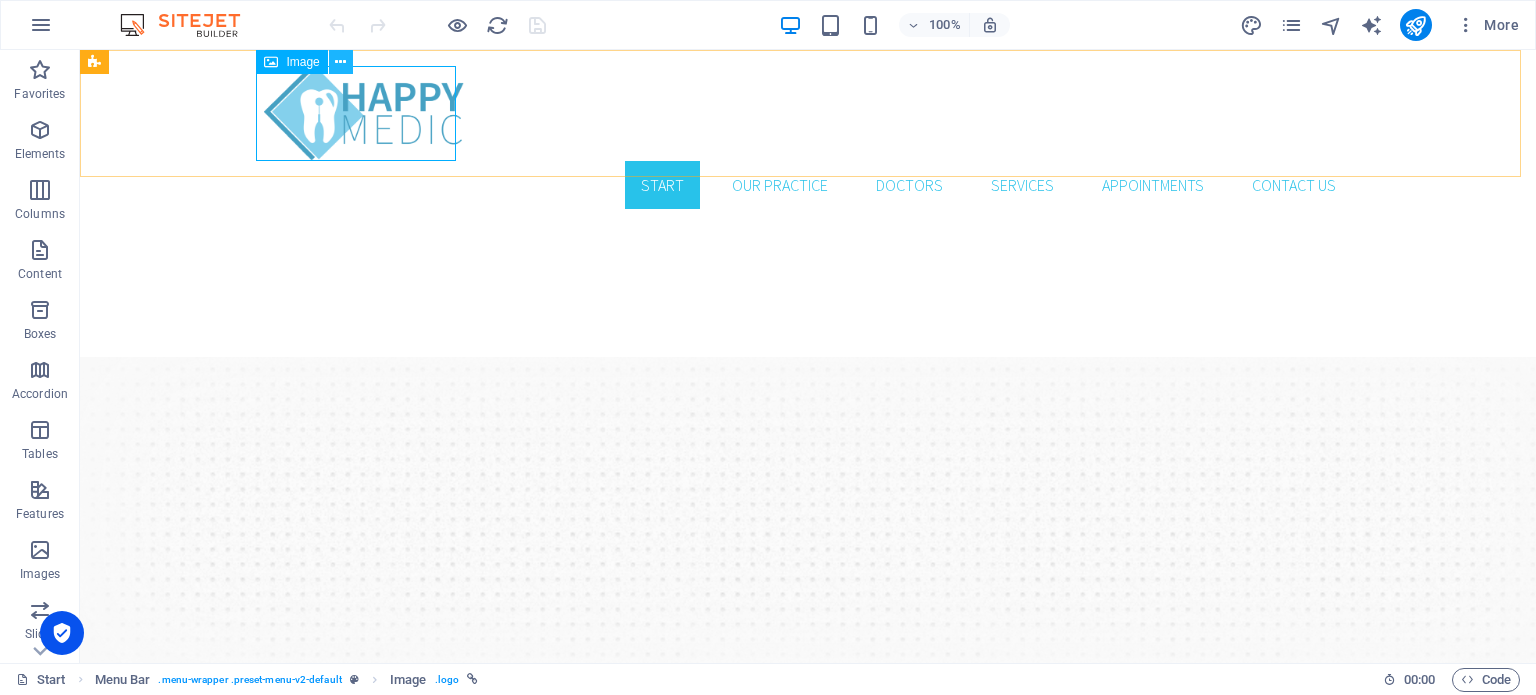 click at bounding box center (340, 62) 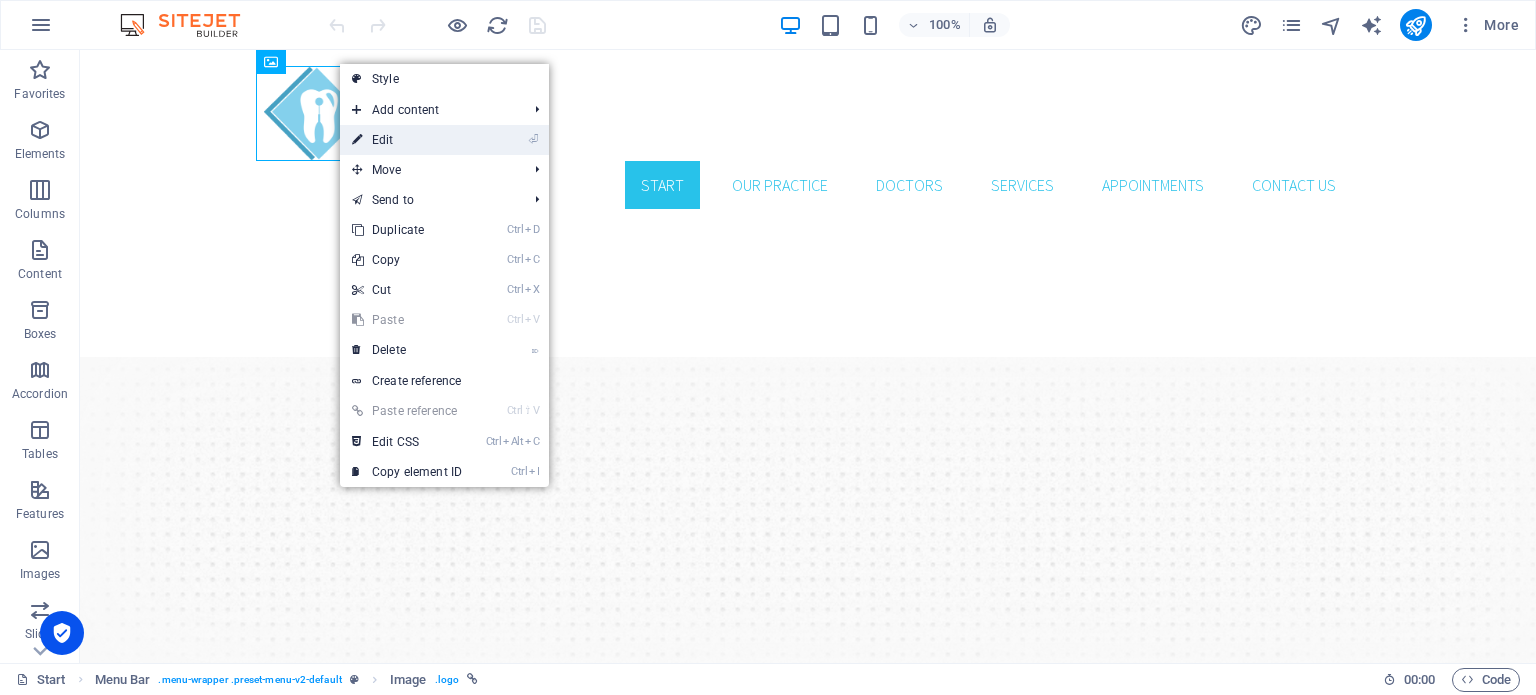 click on "⏎  Edit" at bounding box center [407, 140] 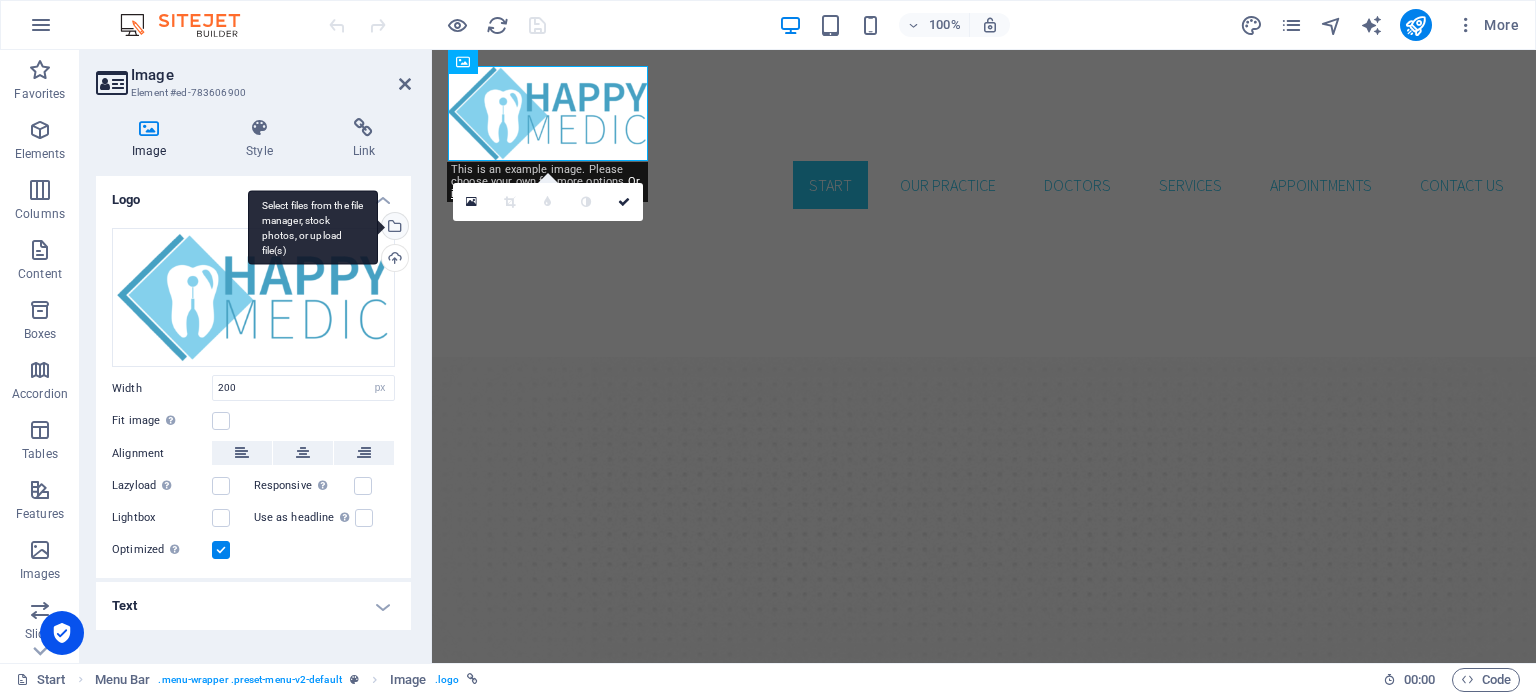 click on "Select files from the file manager, stock photos, or upload file(s)" at bounding box center [313, 227] 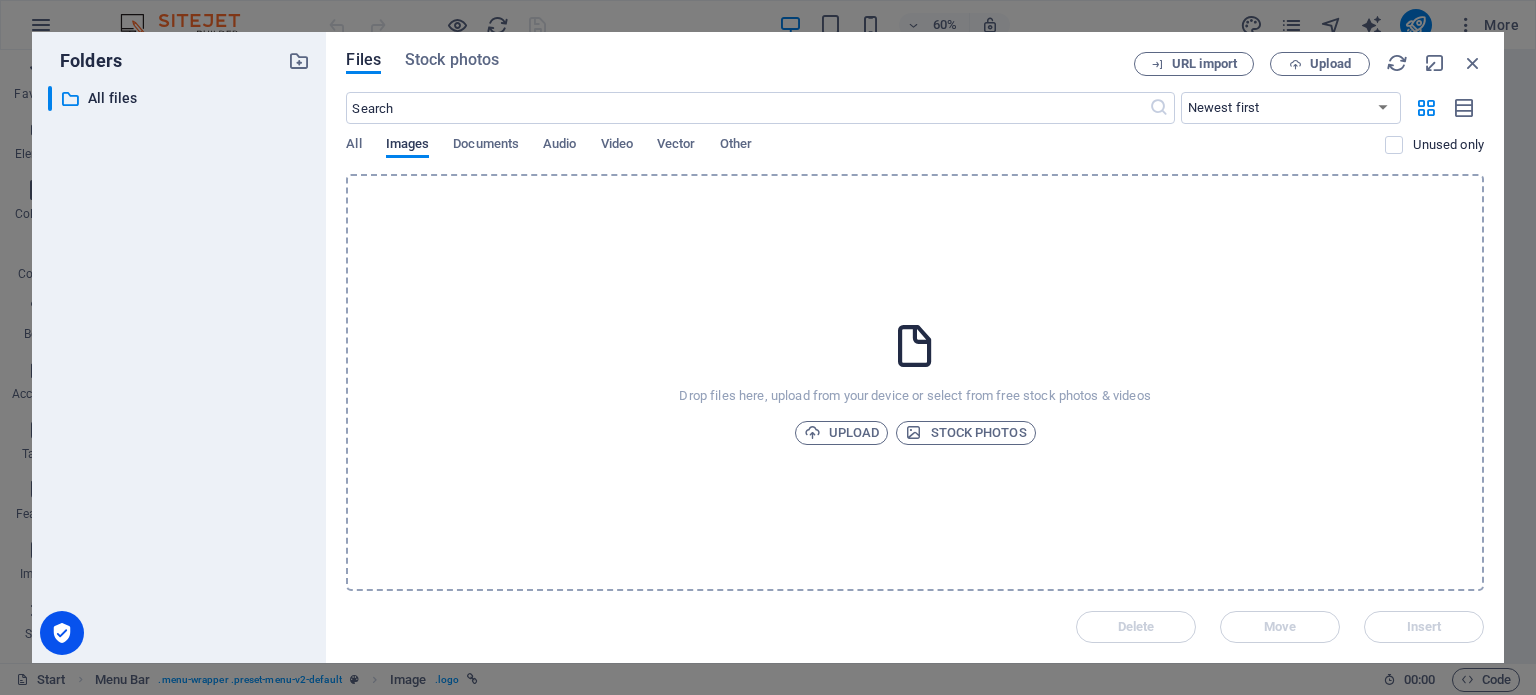 click on "Images" at bounding box center (408, 146) 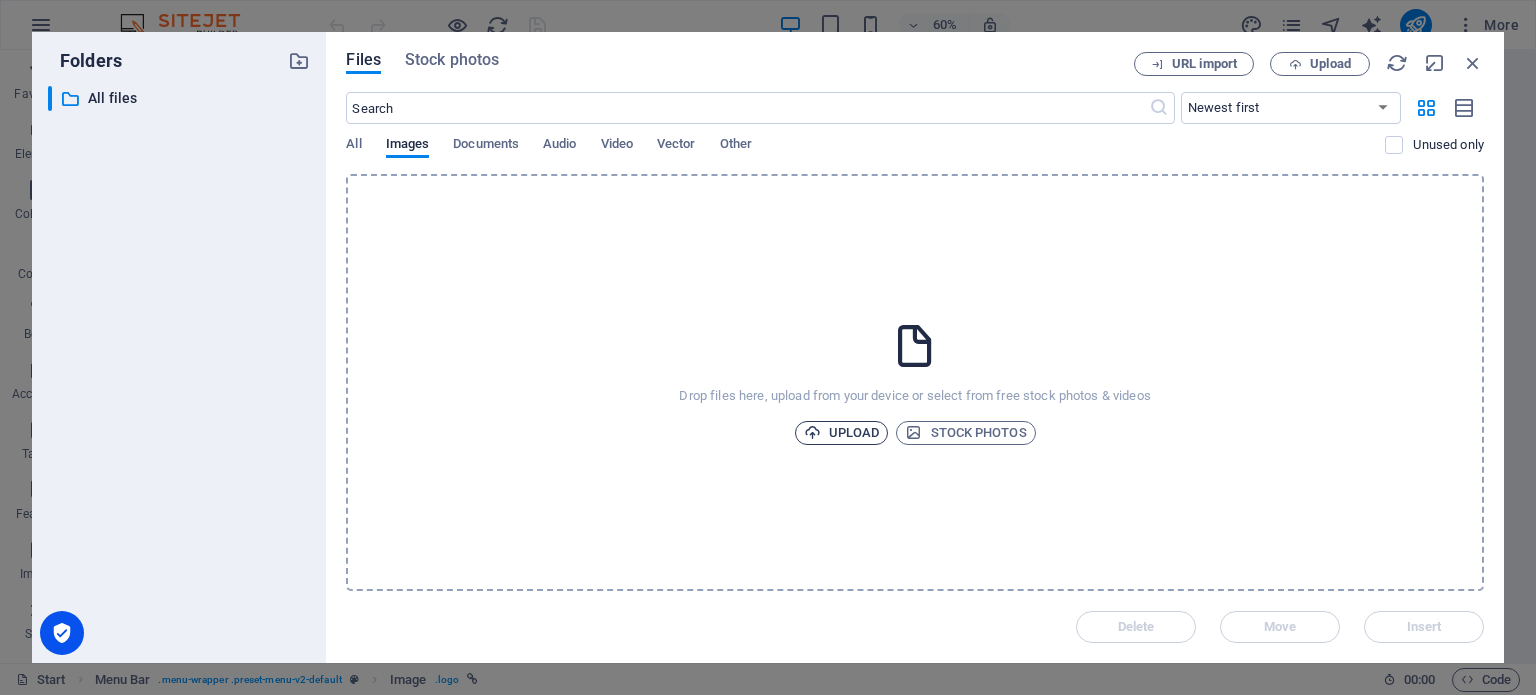 click on "Upload" at bounding box center [842, 433] 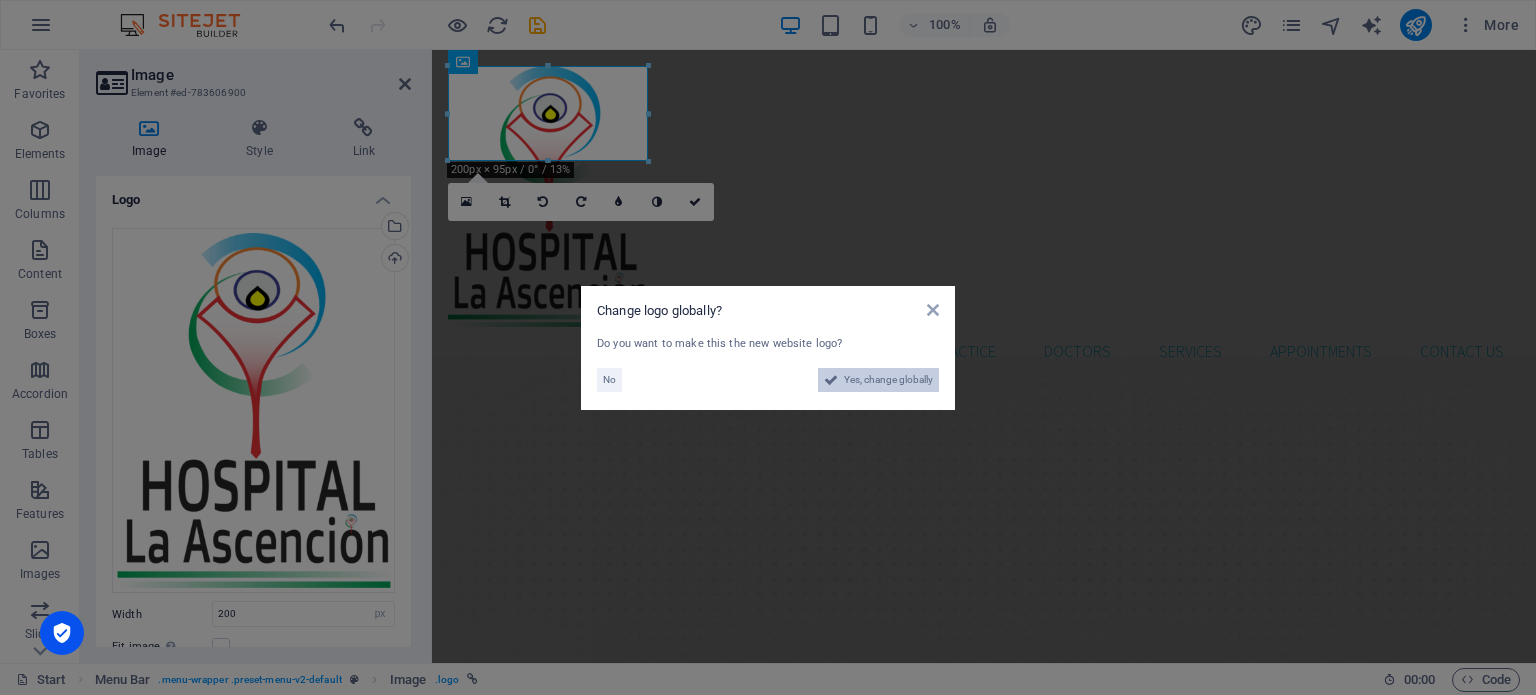 click on "Yes, change globally" at bounding box center (888, 380) 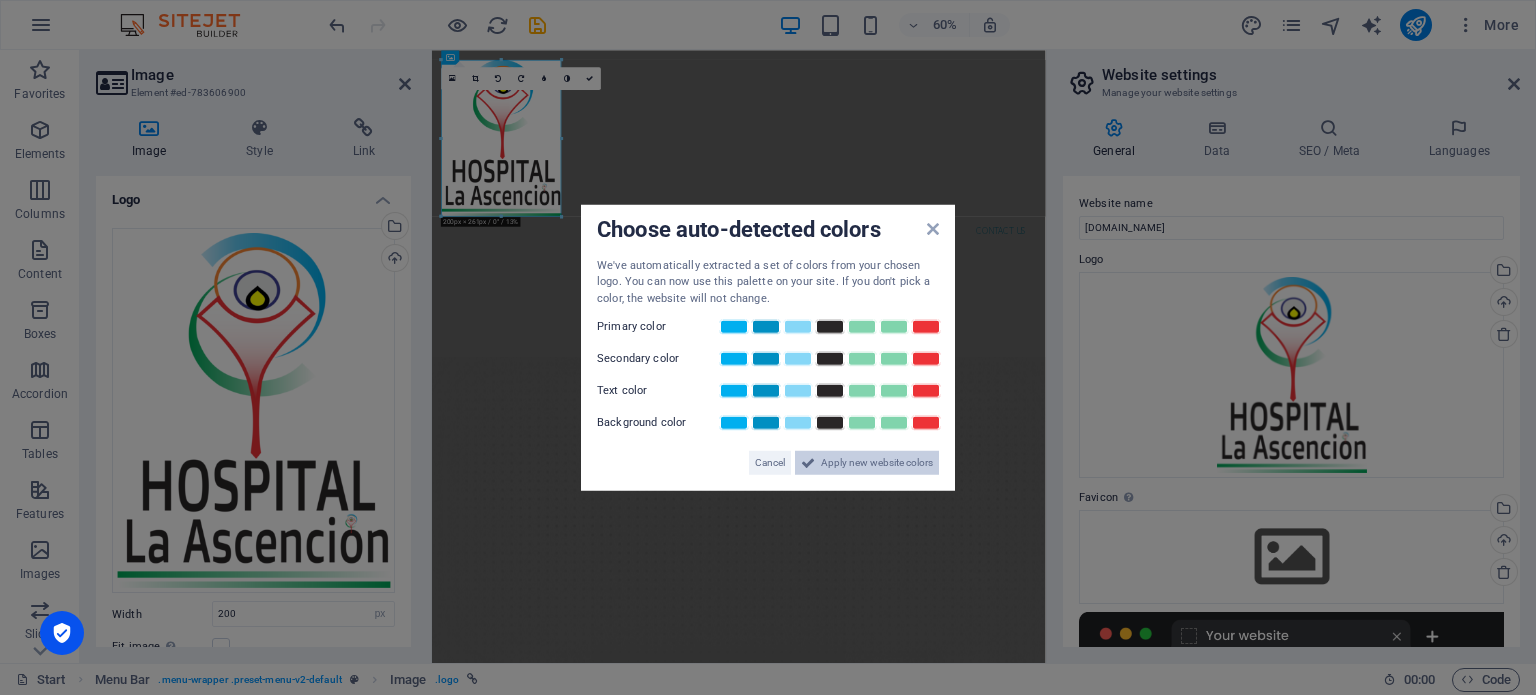 drag, startPoint x: 857, startPoint y: 461, endPoint x: 681, endPoint y: 673, distance: 275.53583 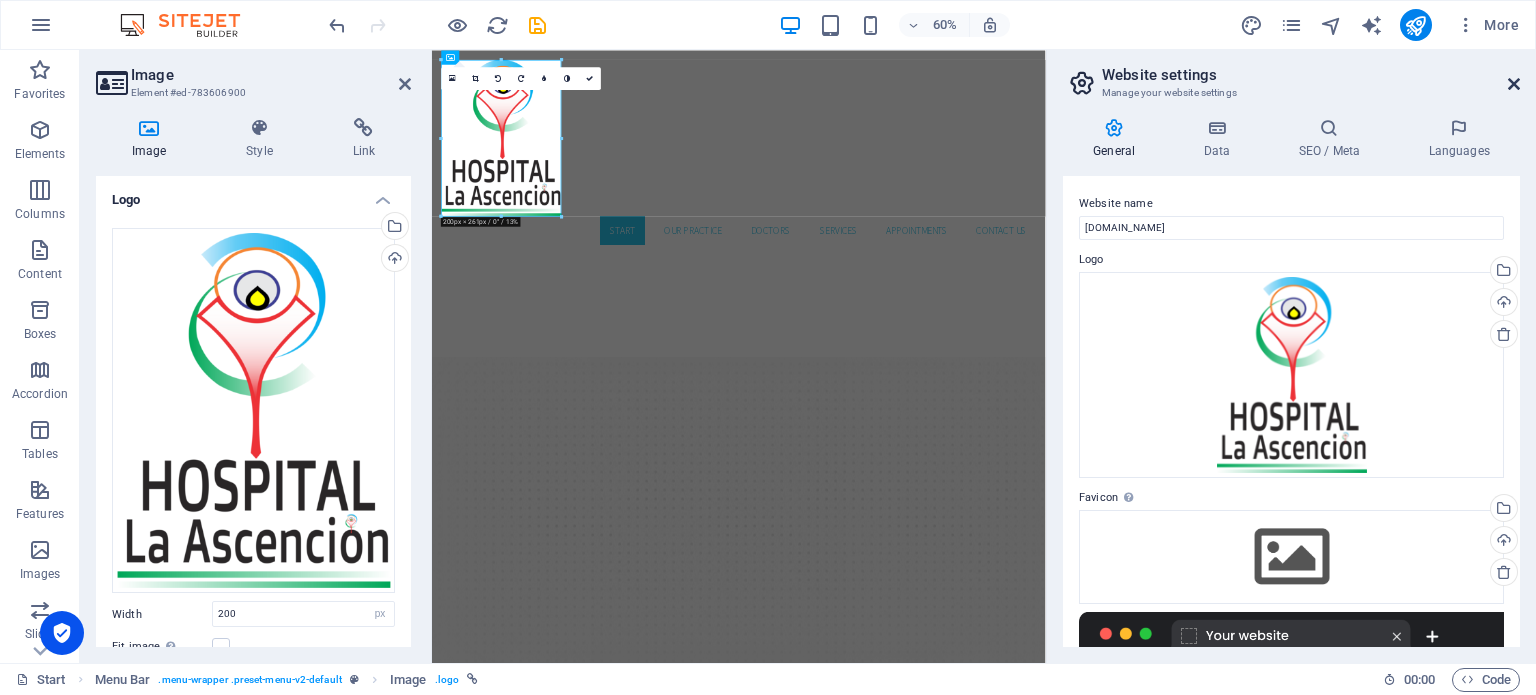 click at bounding box center (1514, 84) 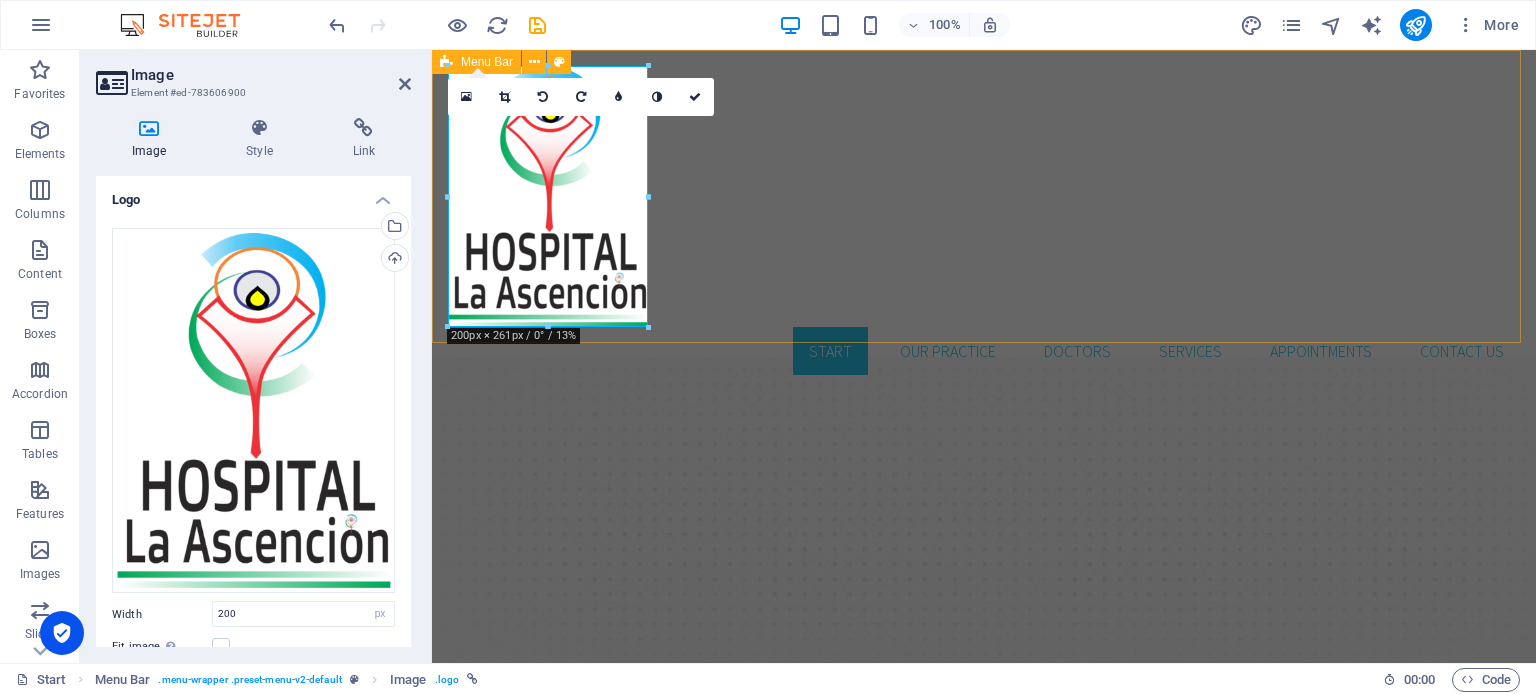 click on "Start Our Practice Doctors Services Appointments Contact us" at bounding box center [984, 220] 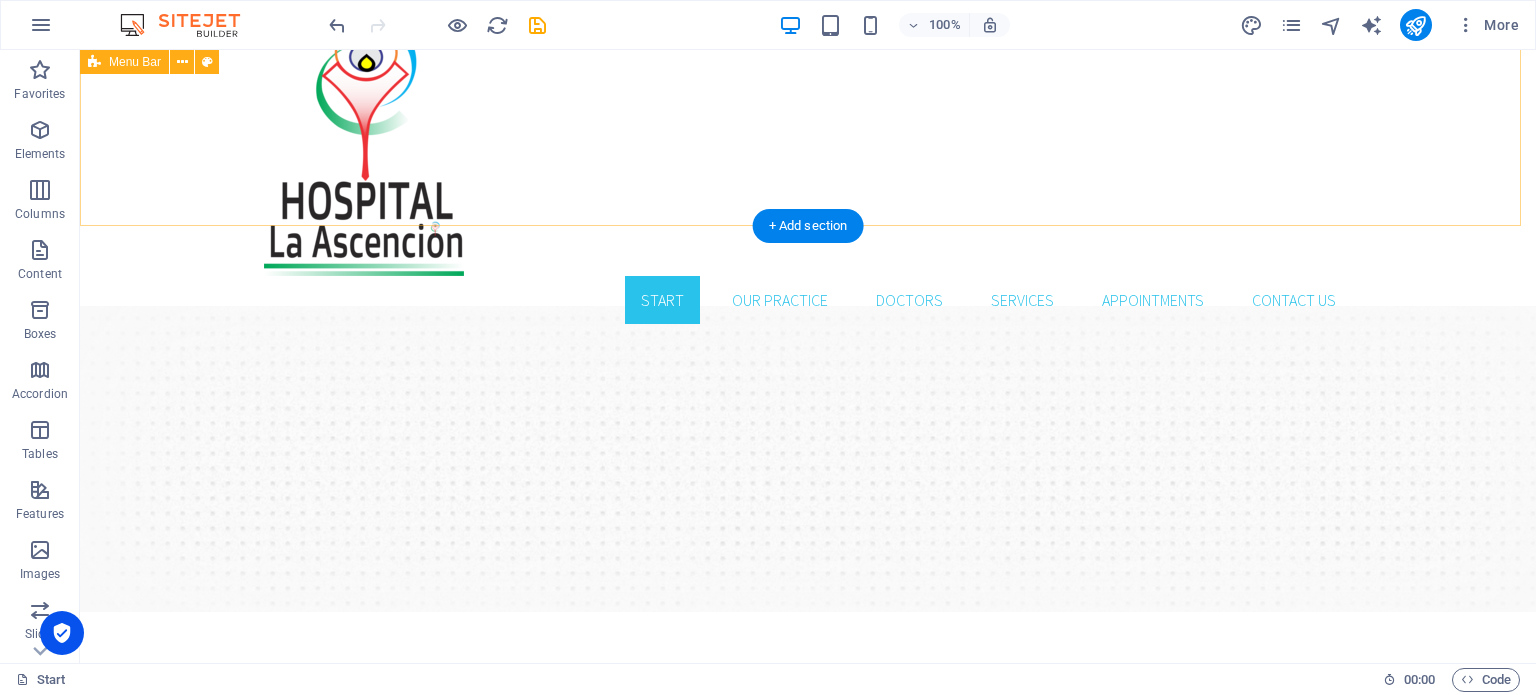 scroll, scrollTop: 0, scrollLeft: 0, axis: both 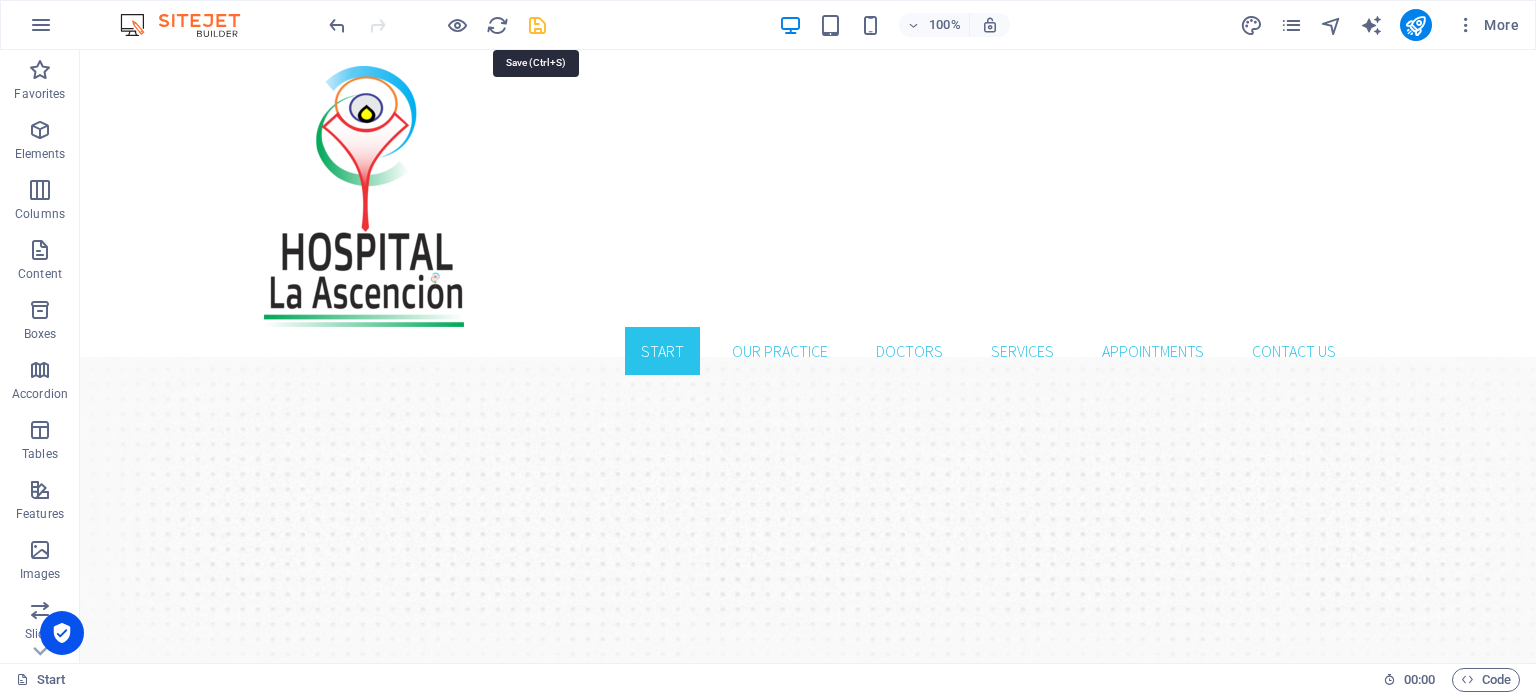 click at bounding box center [537, 25] 